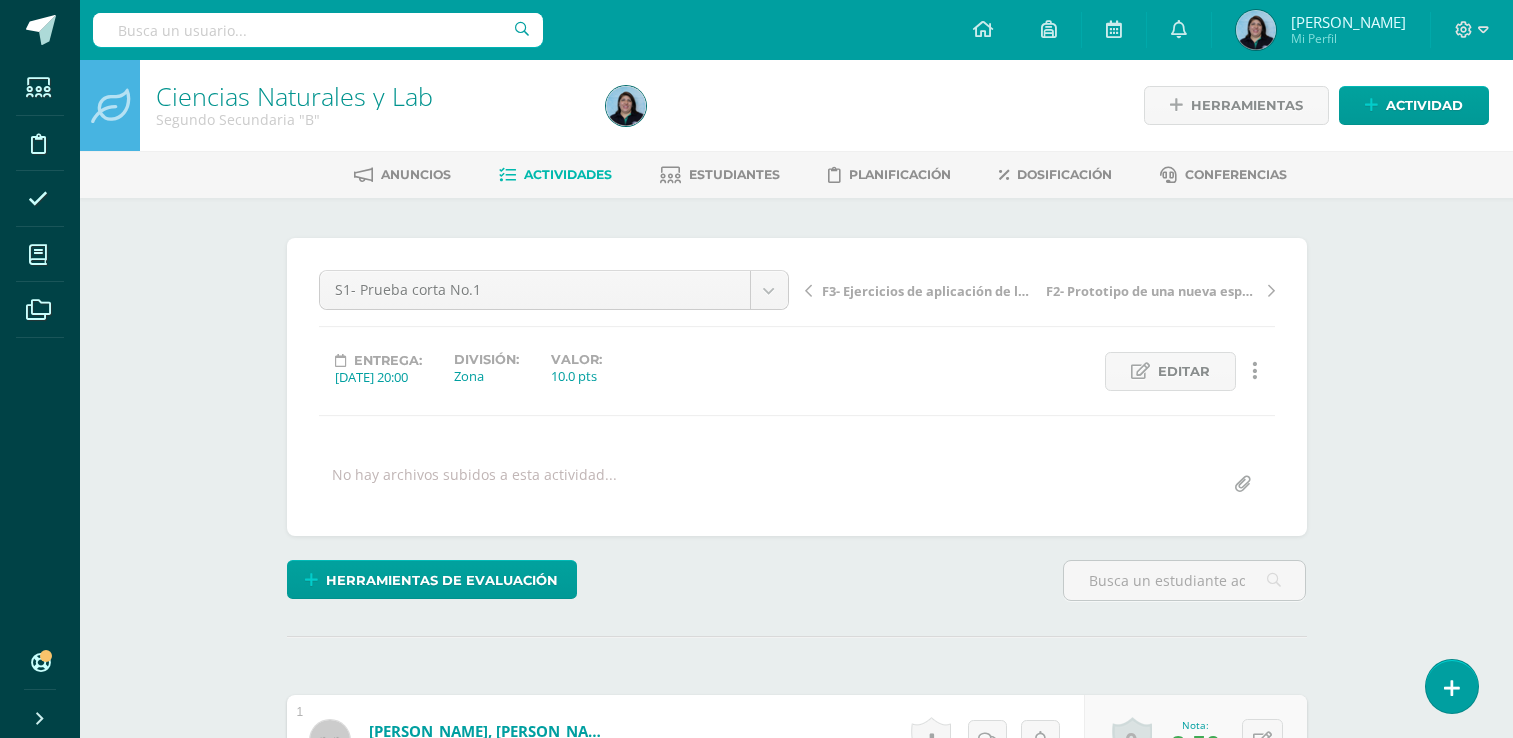 click on "¿Estás seguro que quieres  eliminar  esta actividad?
Esto borrará la actividad y cualquier nota que hayas registrado
permanentemente. Esta acción no se puede revertir. Cancelar Eliminar
Administración de escalas de valoración
escala de valoración
Aún no has creado una escala de valoración.
Cancelar Agregar nueva escala de valoración: Agrega una división a la escala de valoración  (ej. Ortografía, redacción, trabajo en equipo, etc.)
Agregar
Cancelar Crear escala de valoración
Agrega listas de cotejo
Mostrar todos                             Mostrar todos Mis listas Generales Comunicación y Lenguaje Matemática Ciencia Estudios Sociales Arte Emociones" at bounding box center (797, 1878) 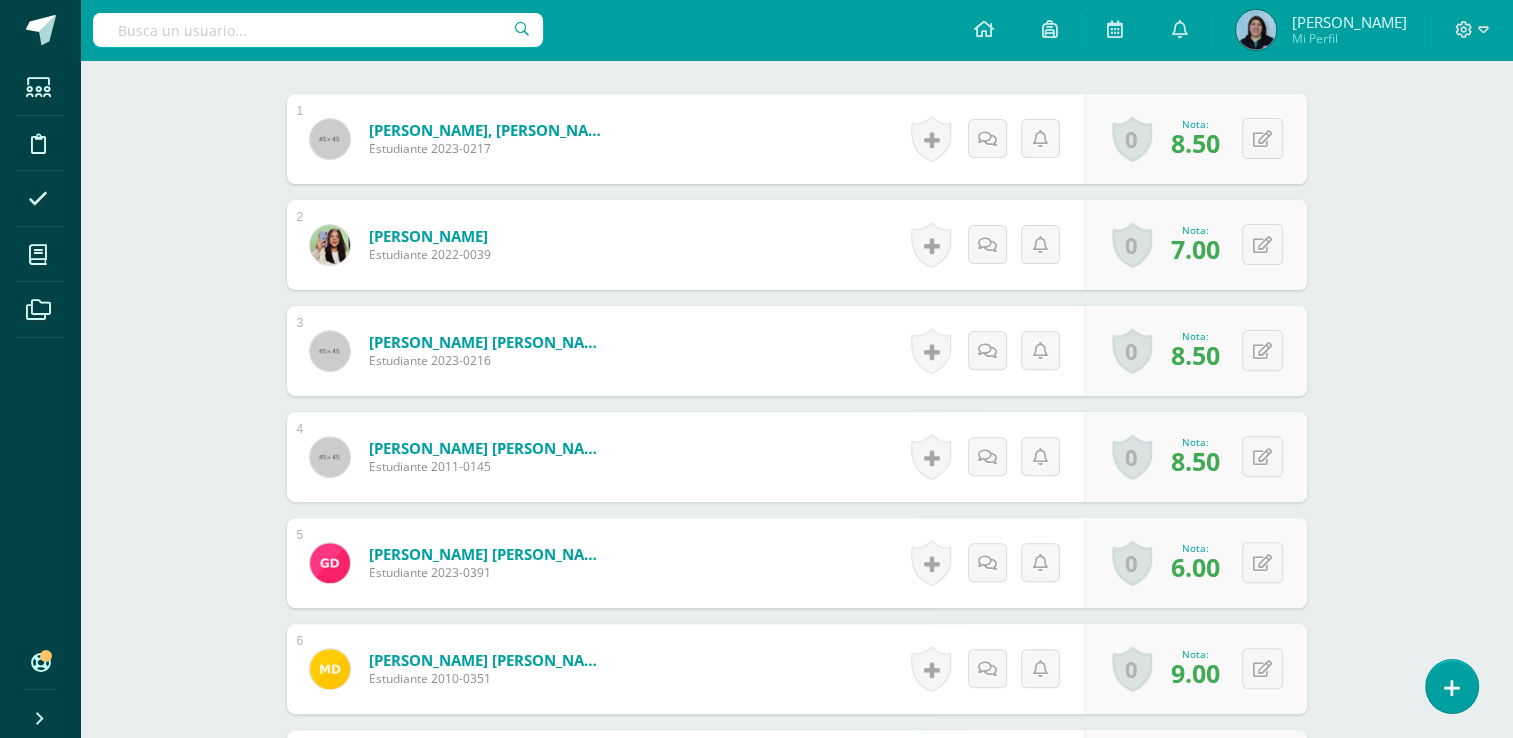 scroll, scrollTop: 601, scrollLeft: 0, axis: vertical 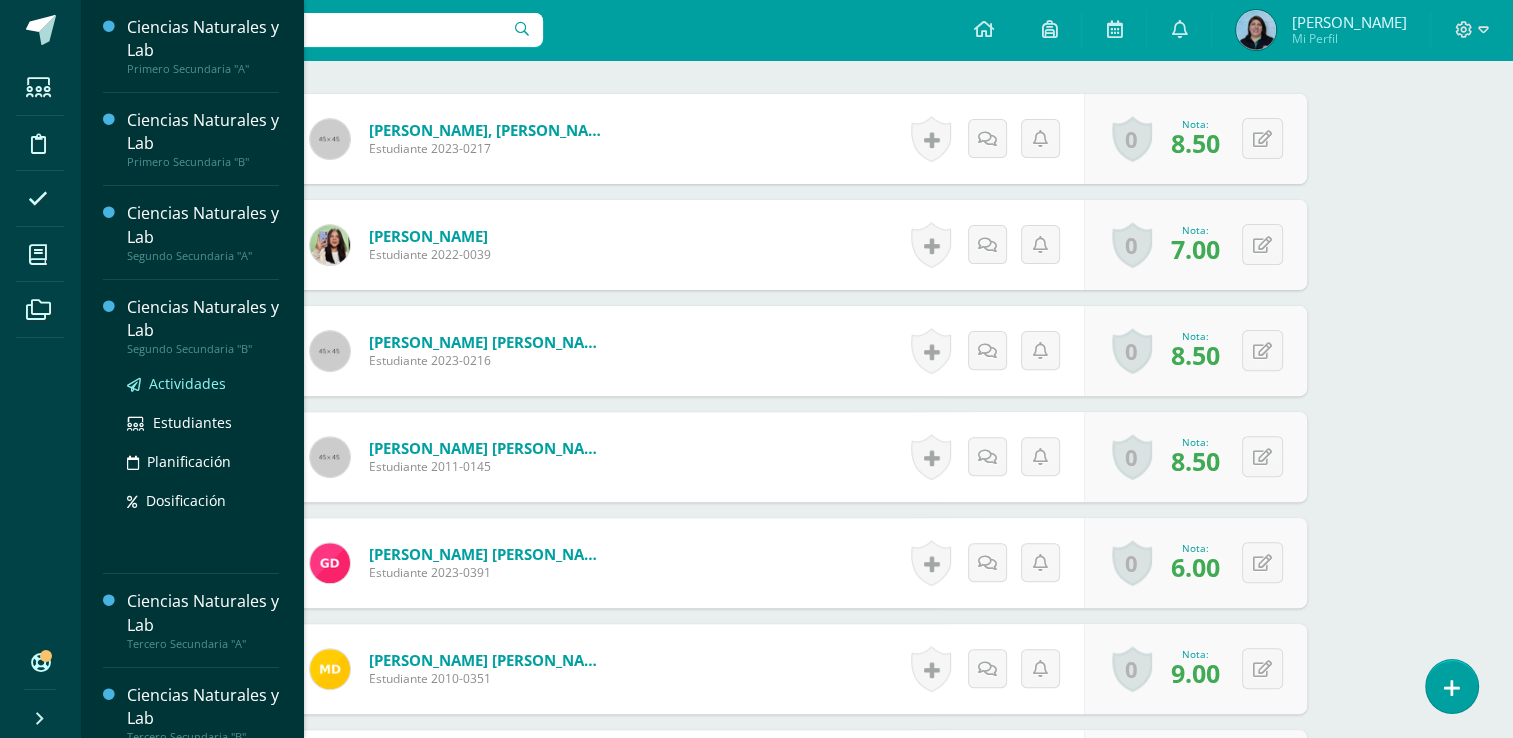 click on "Actividades" at bounding box center (187, 383) 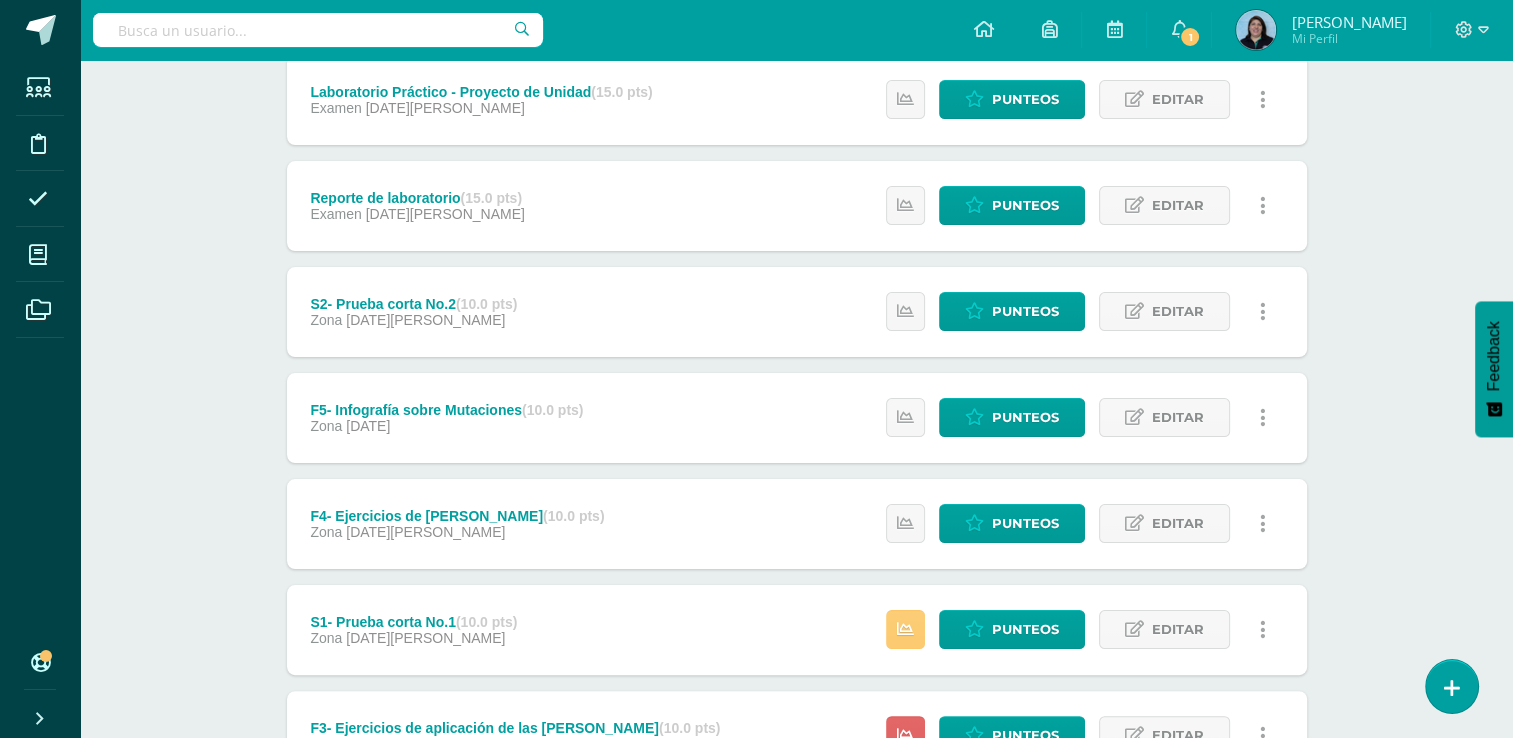 scroll, scrollTop: 400, scrollLeft: 0, axis: vertical 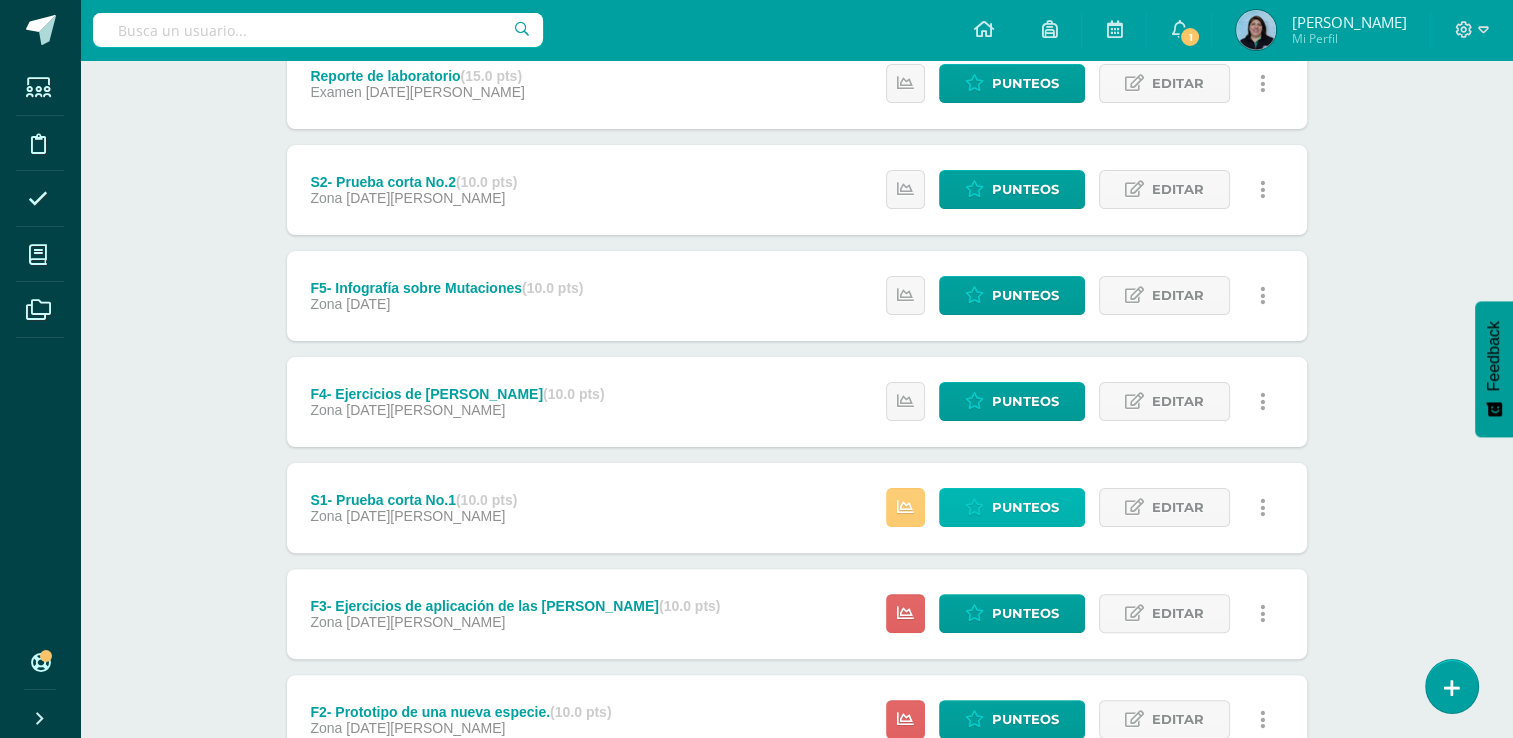 click on "Punteos" at bounding box center [1025, 507] 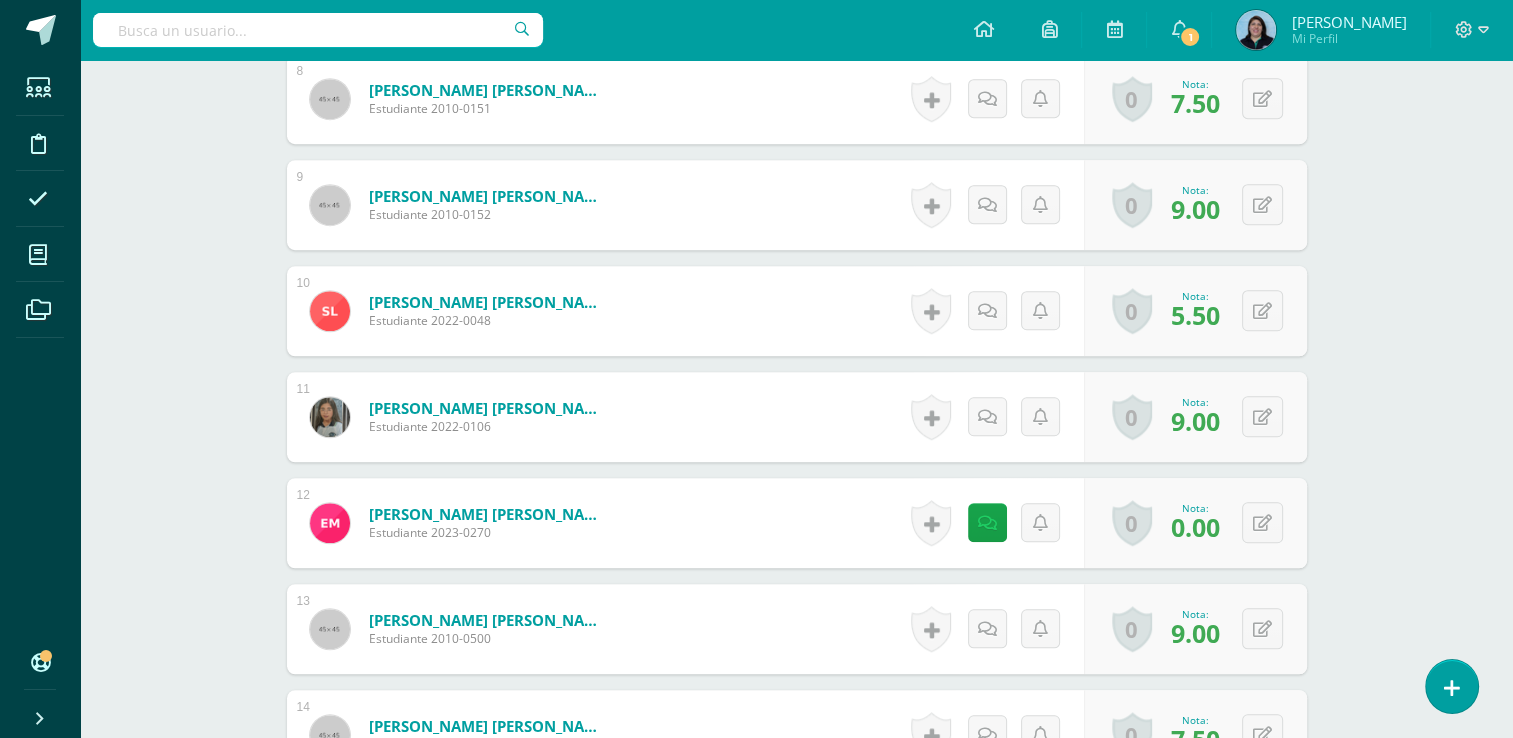 scroll, scrollTop: 1384, scrollLeft: 0, axis: vertical 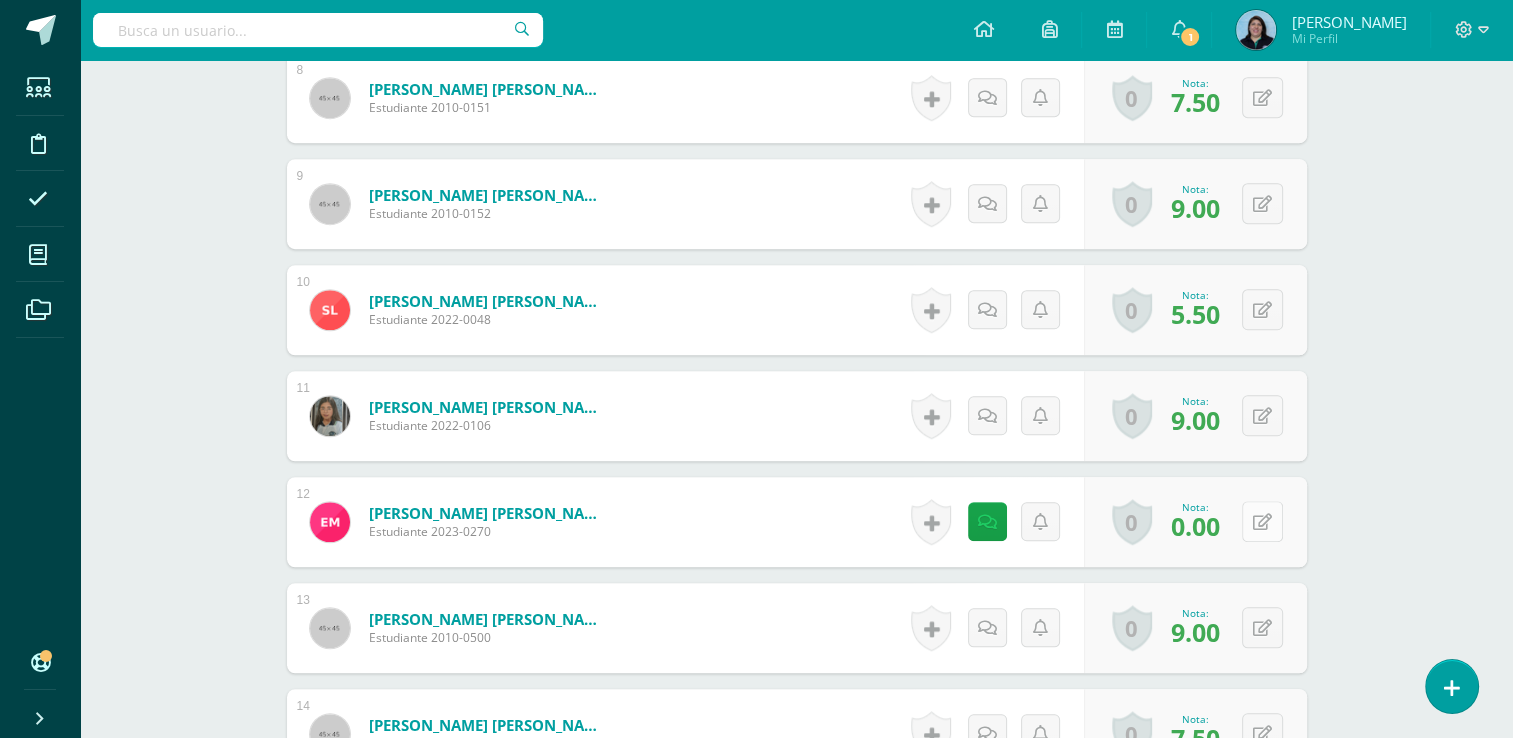 click at bounding box center [1262, 521] 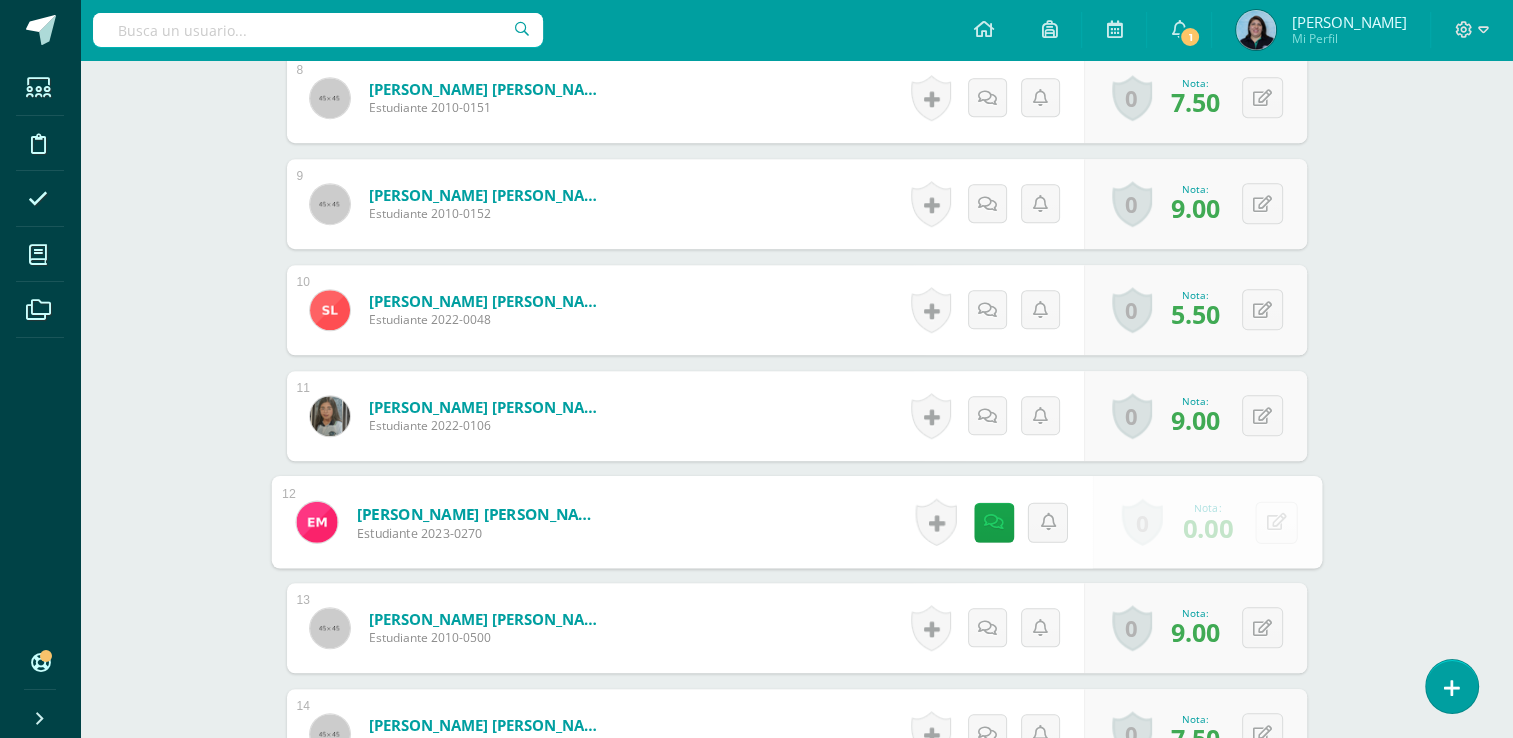 scroll, scrollTop: 1384, scrollLeft: 0, axis: vertical 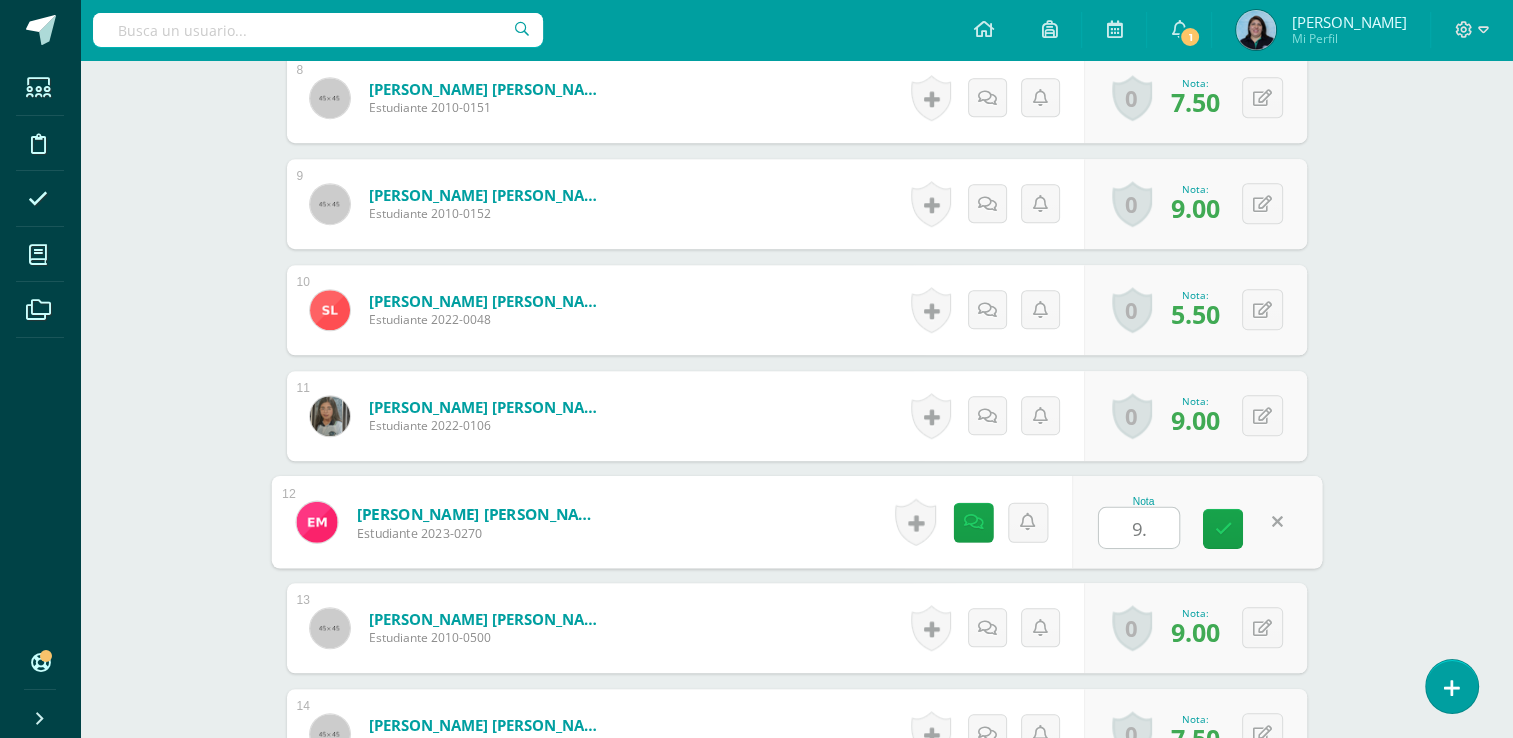type on "9.5" 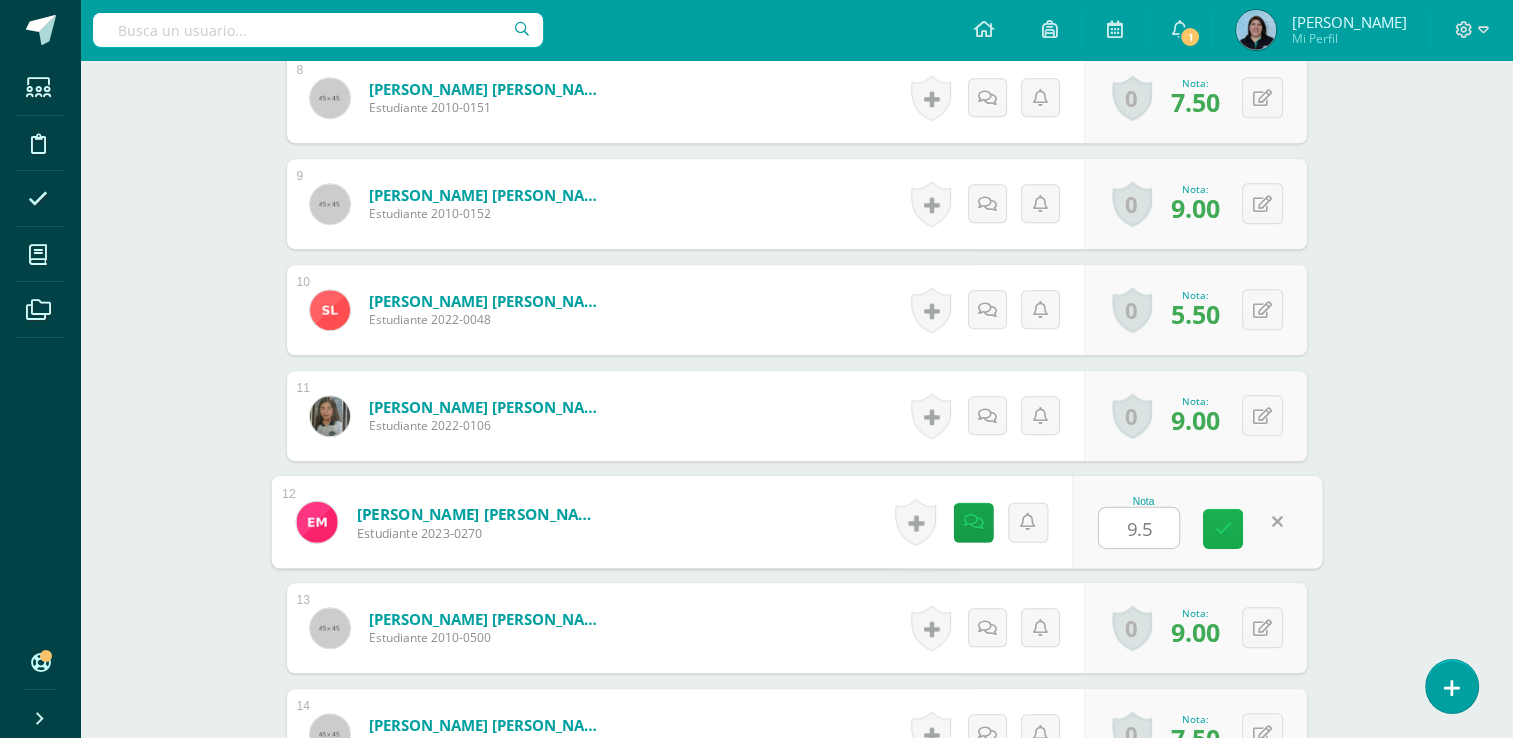 click at bounding box center (1223, 528) 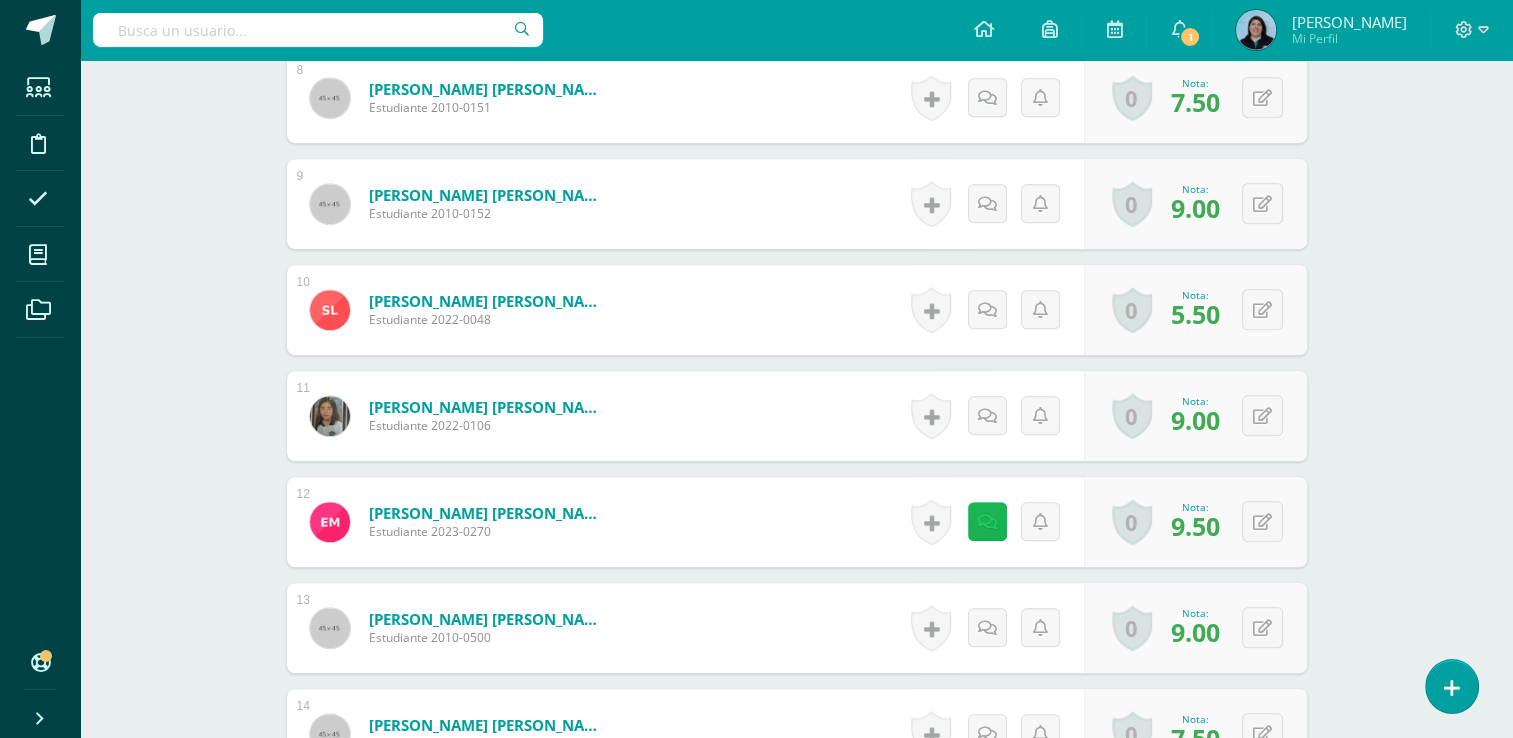 click at bounding box center [987, 522] 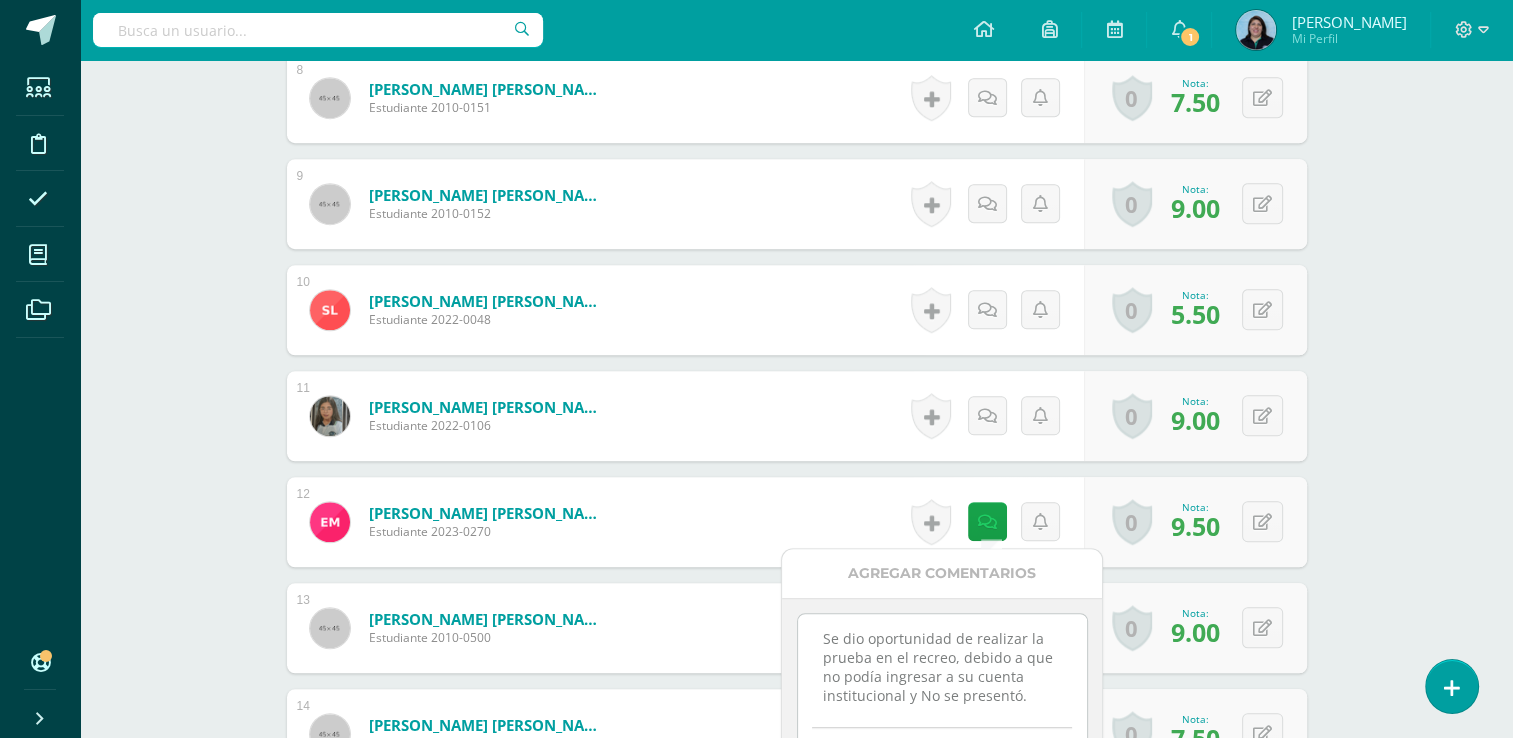 scroll, scrollTop: 7, scrollLeft: 0, axis: vertical 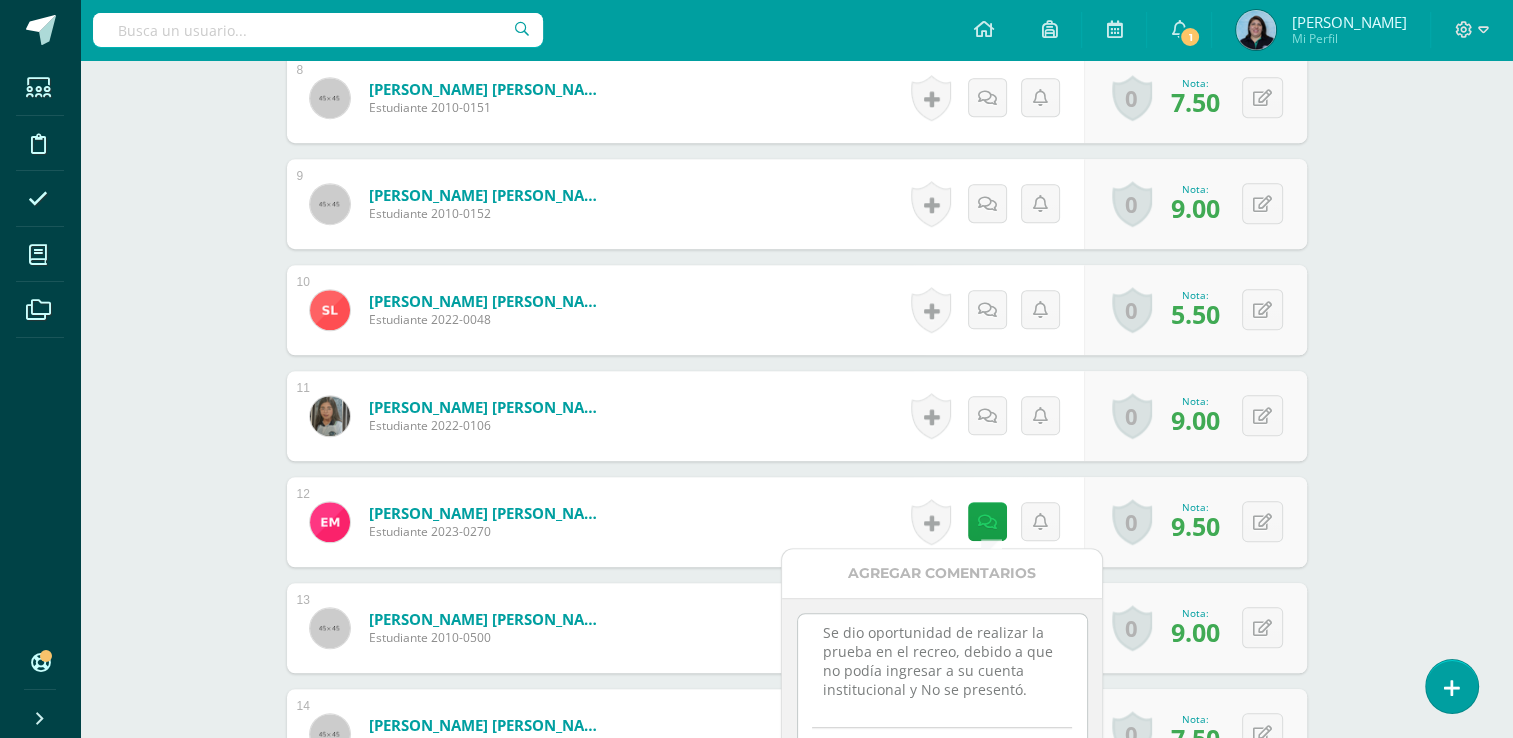 drag, startPoint x: 832, startPoint y: 632, endPoint x: 1057, endPoint y: 713, distance: 239.13594 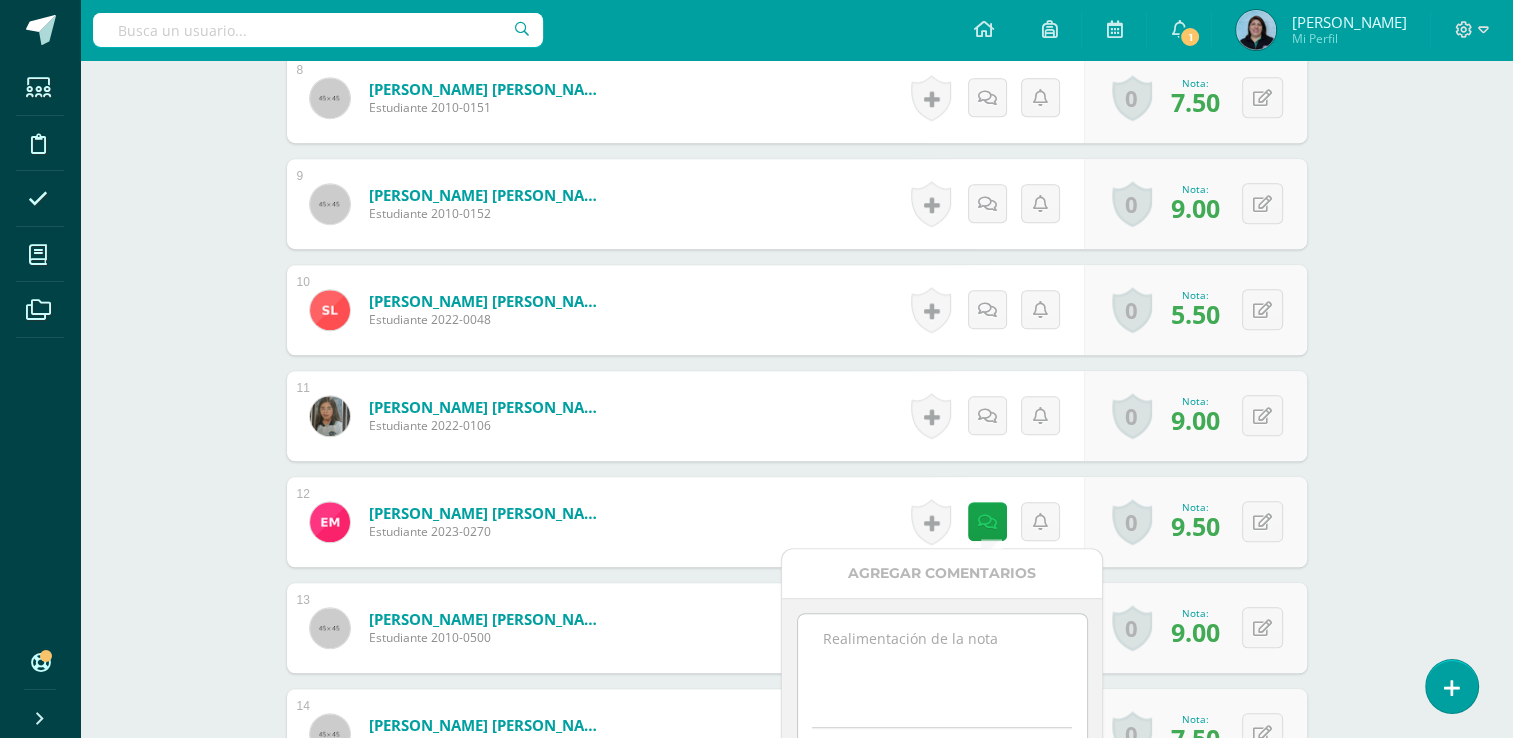 scroll, scrollTop: 0, scrollLeft: 0, axis: both 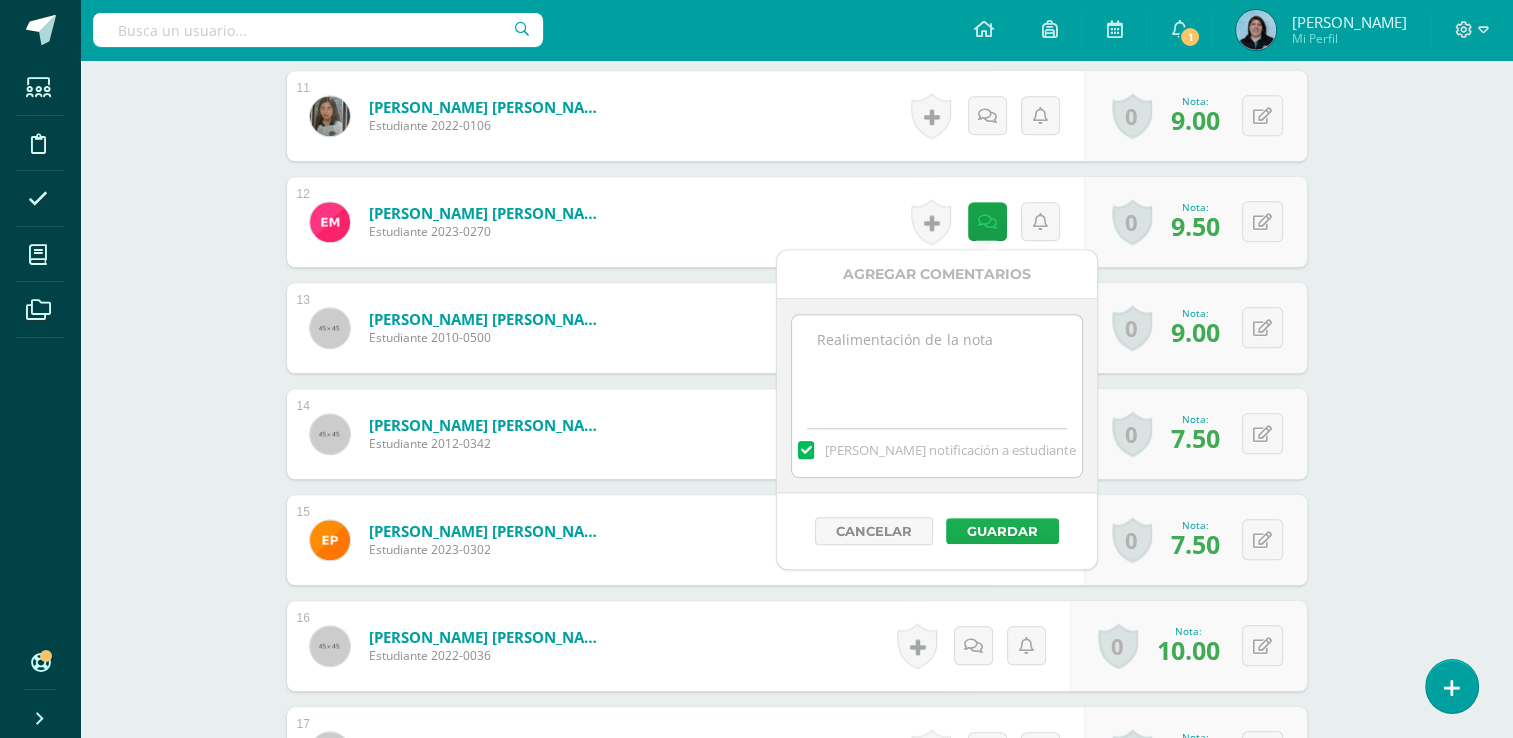 type 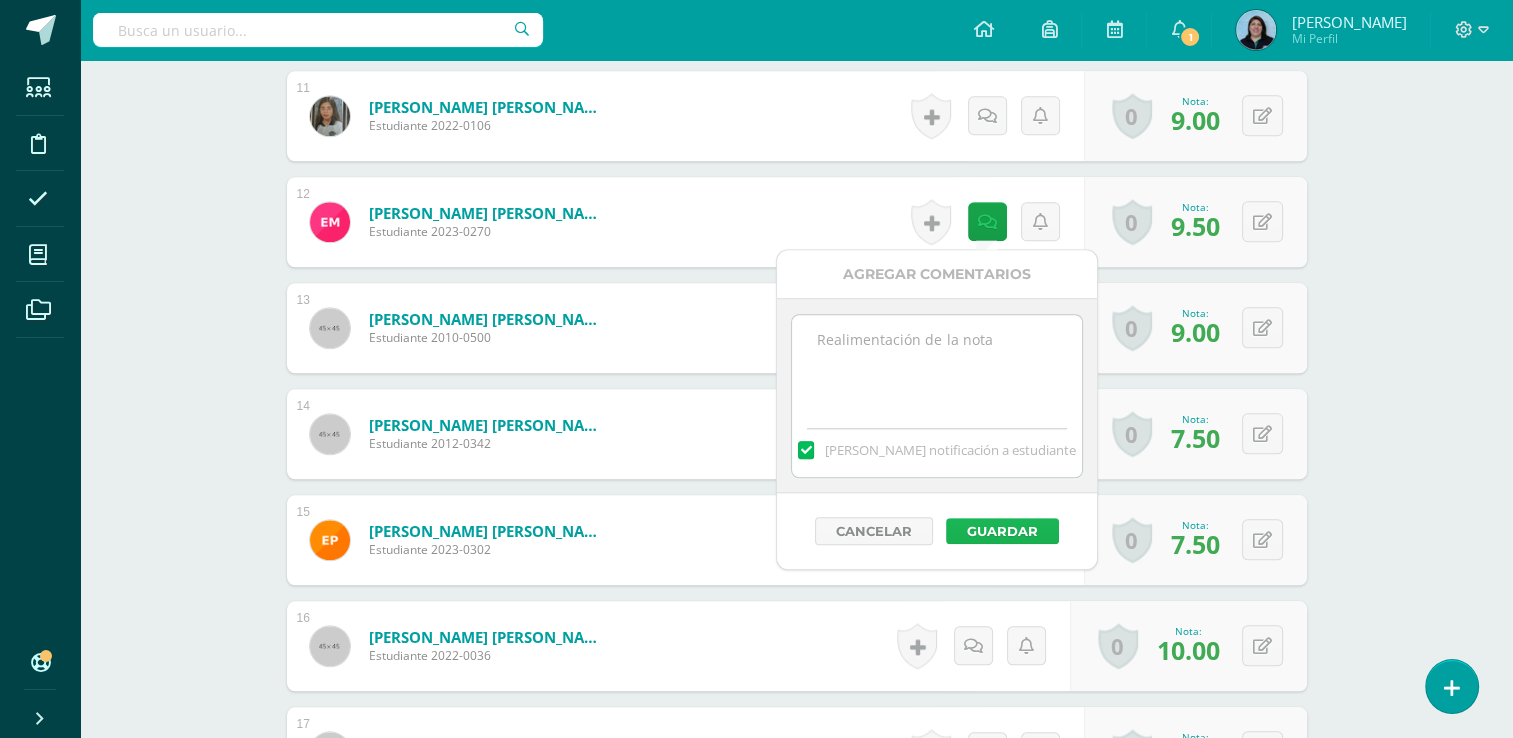 click on "Guardar" at bounding box center (1002, 531) 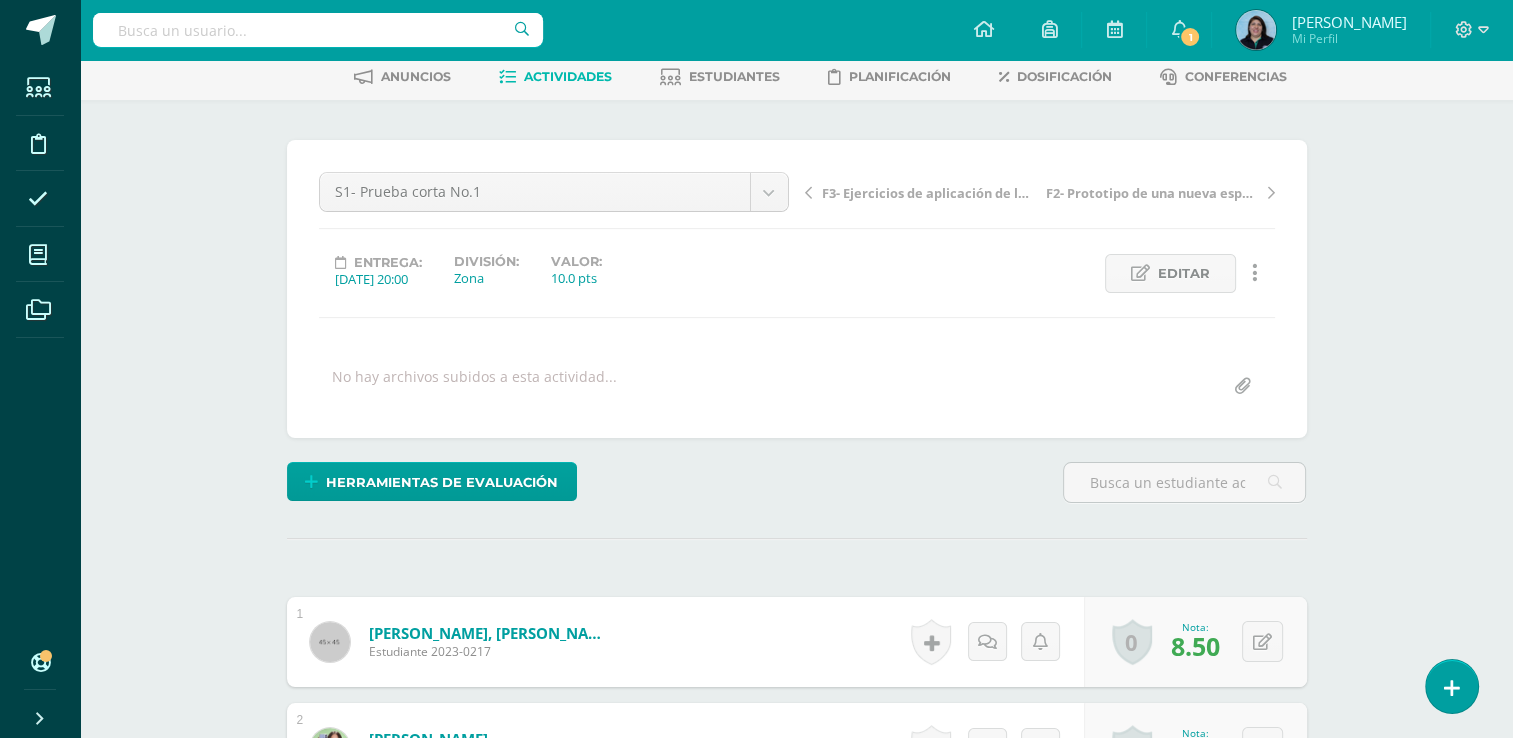 scroll, scrollTop: 0, scrollLeft: 0, axis: both 